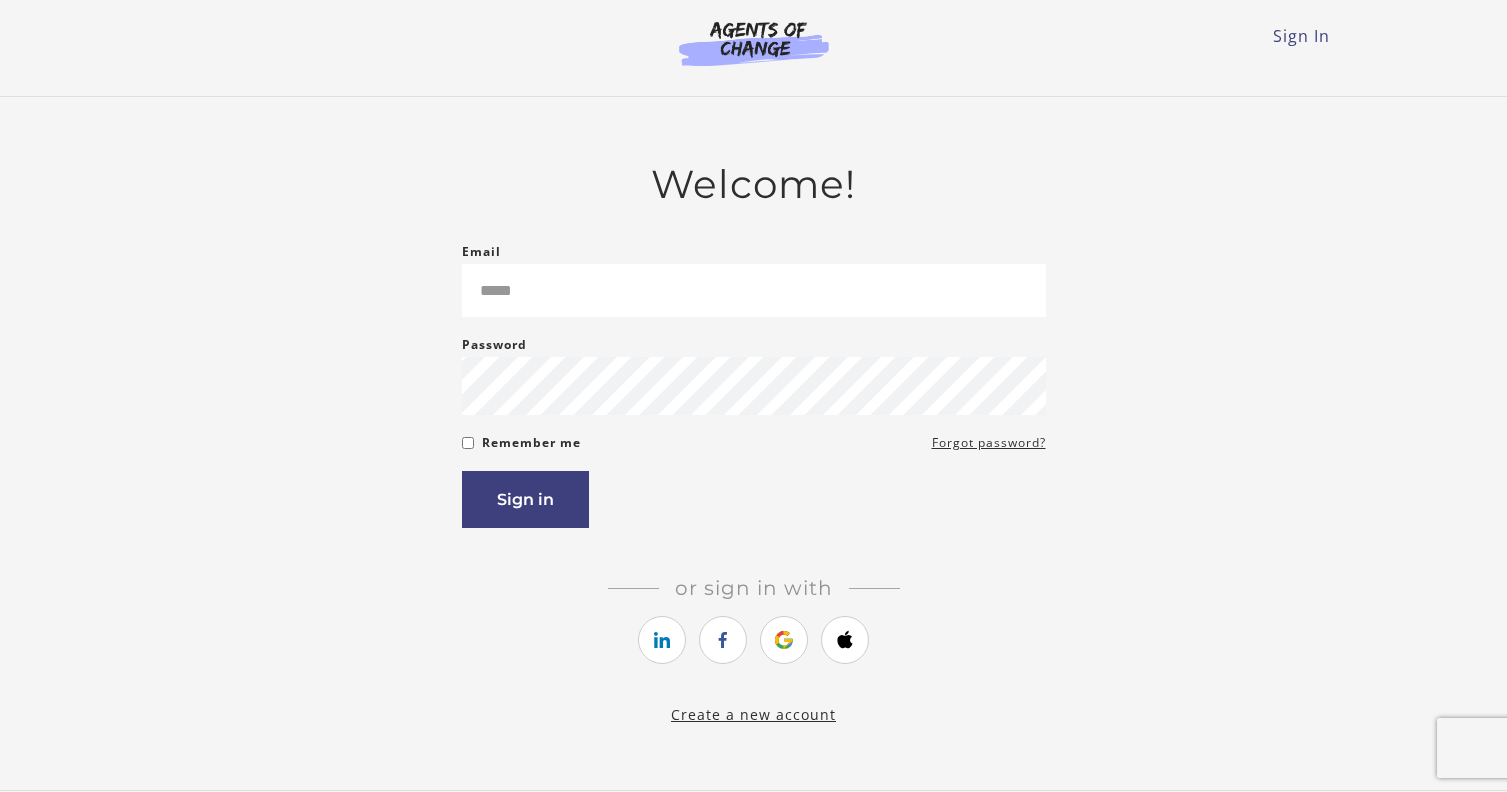 scroll, scrollTop: 0, scrollLeft: 0, axis: both 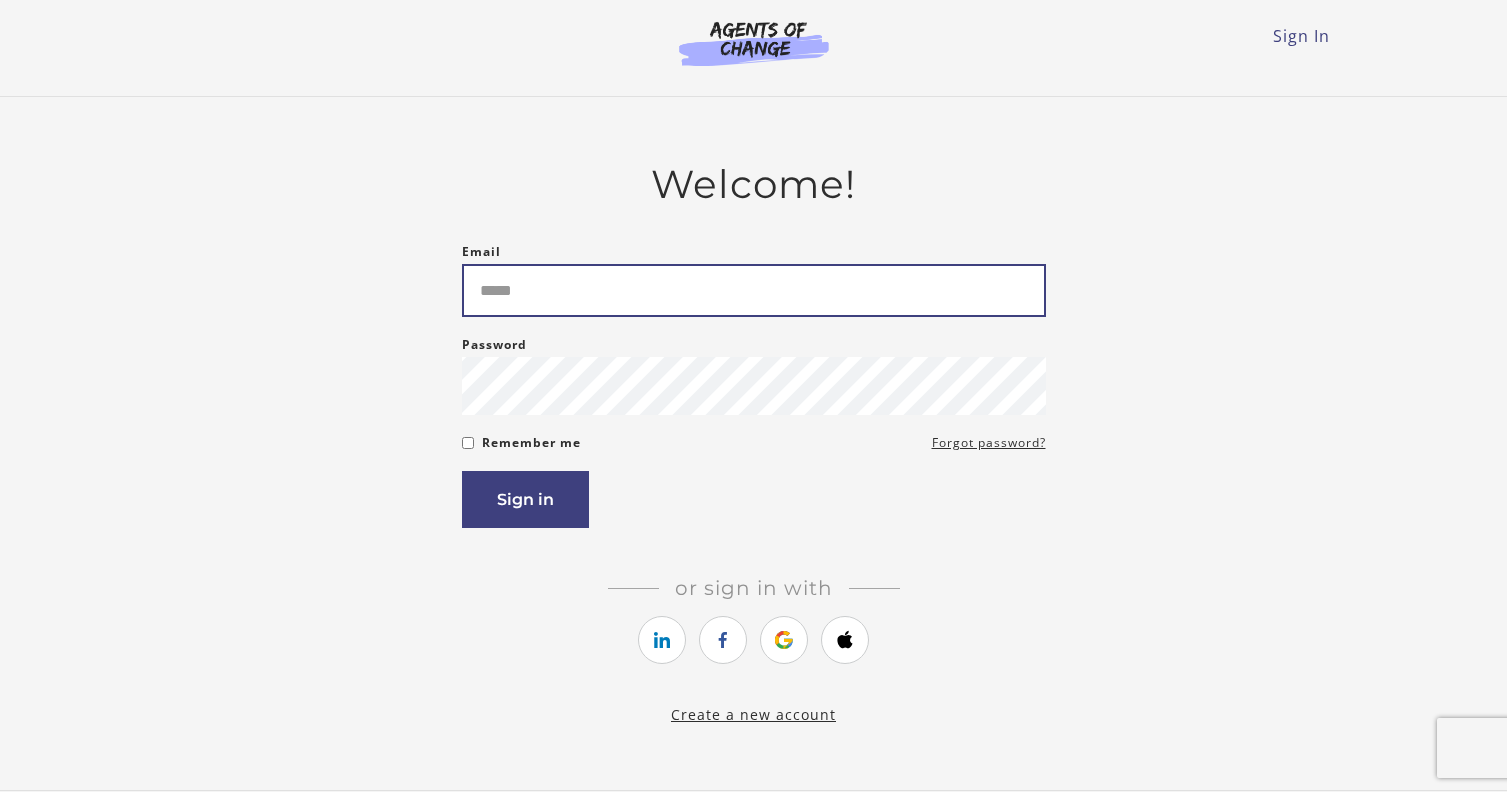 type on "**********" 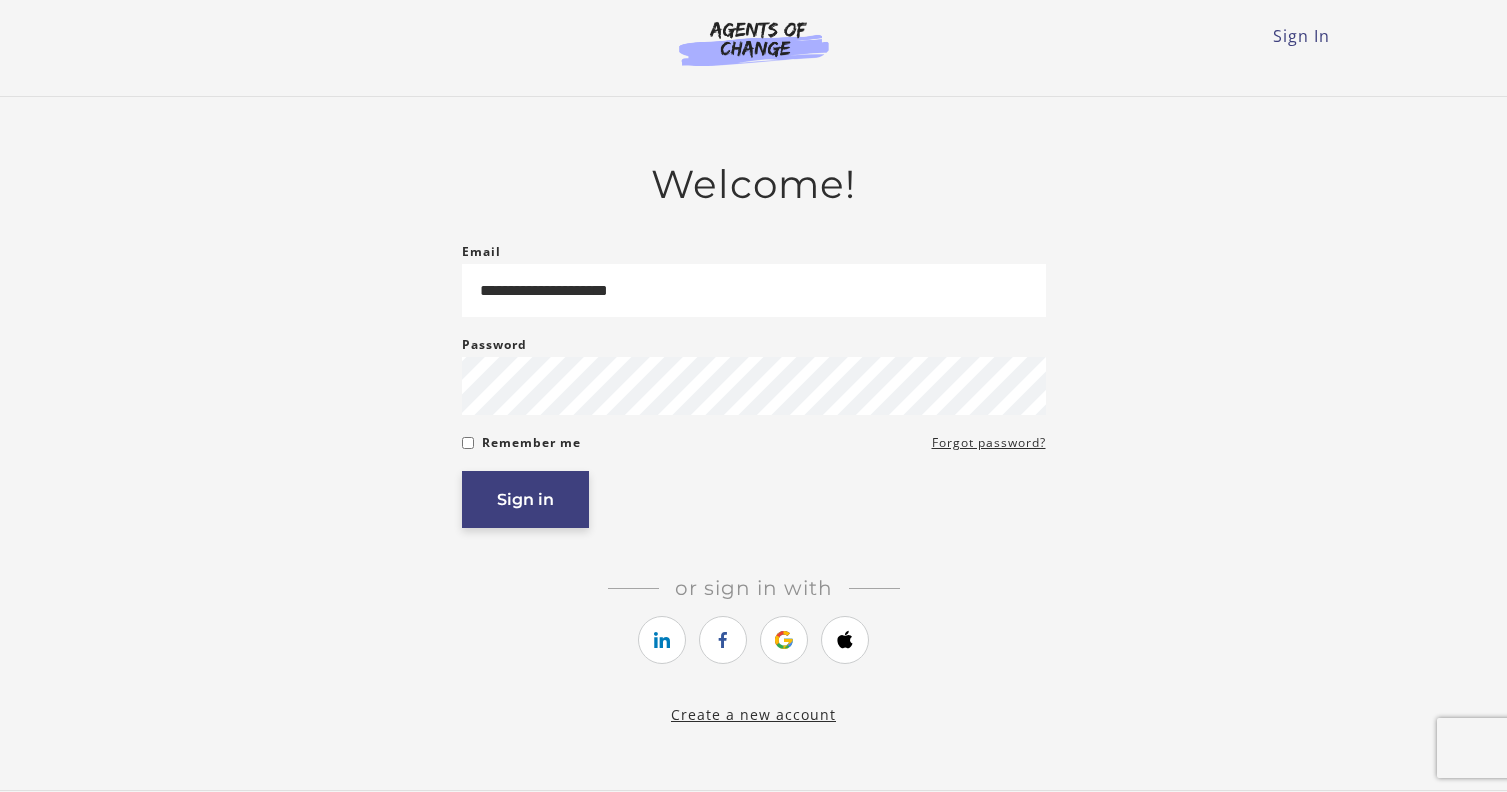 click on "Sign in" at bounding box center (525, 499) 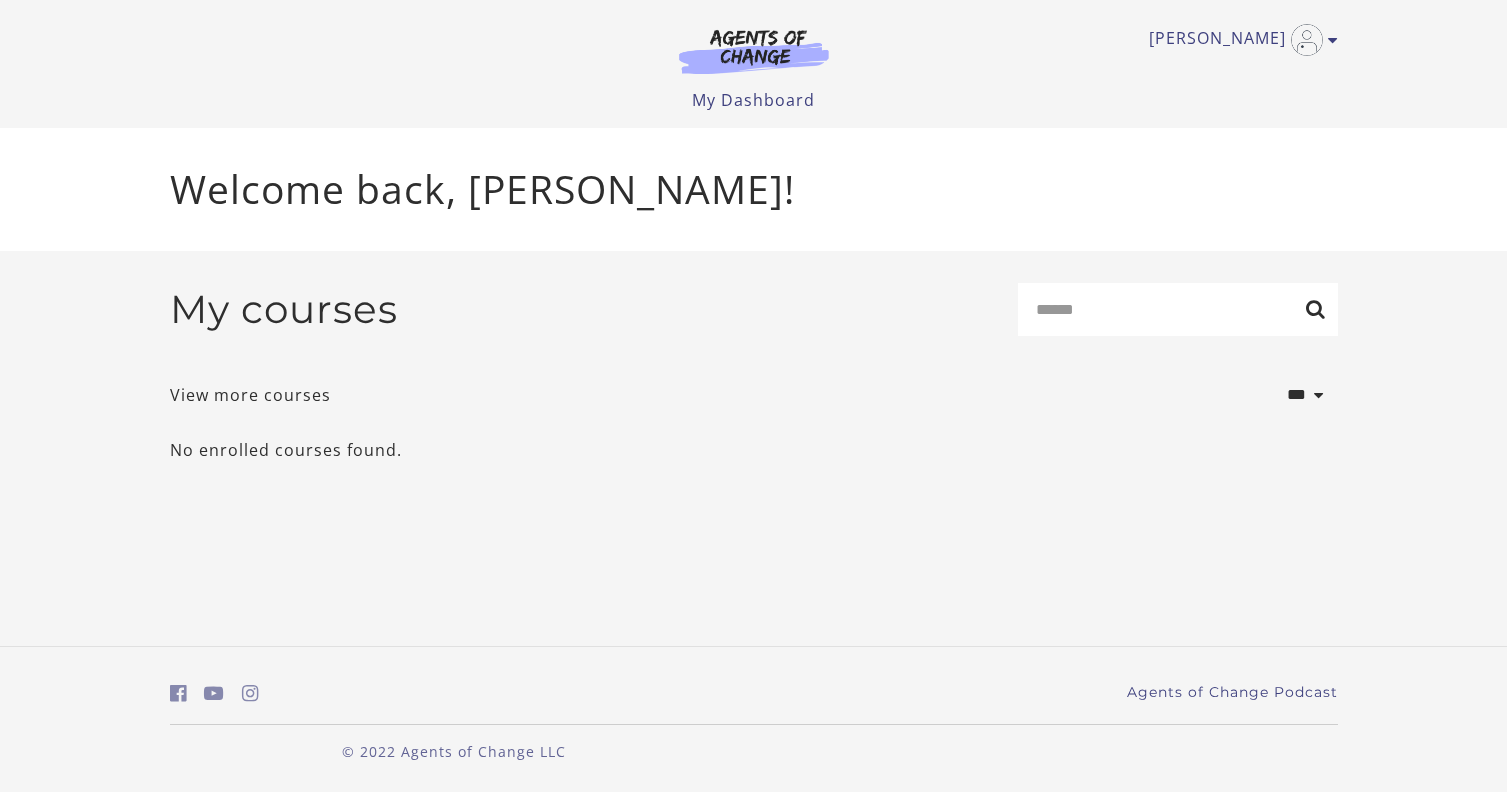 scroll, scrollTop: 0, scrollLeft: 0, axis: both 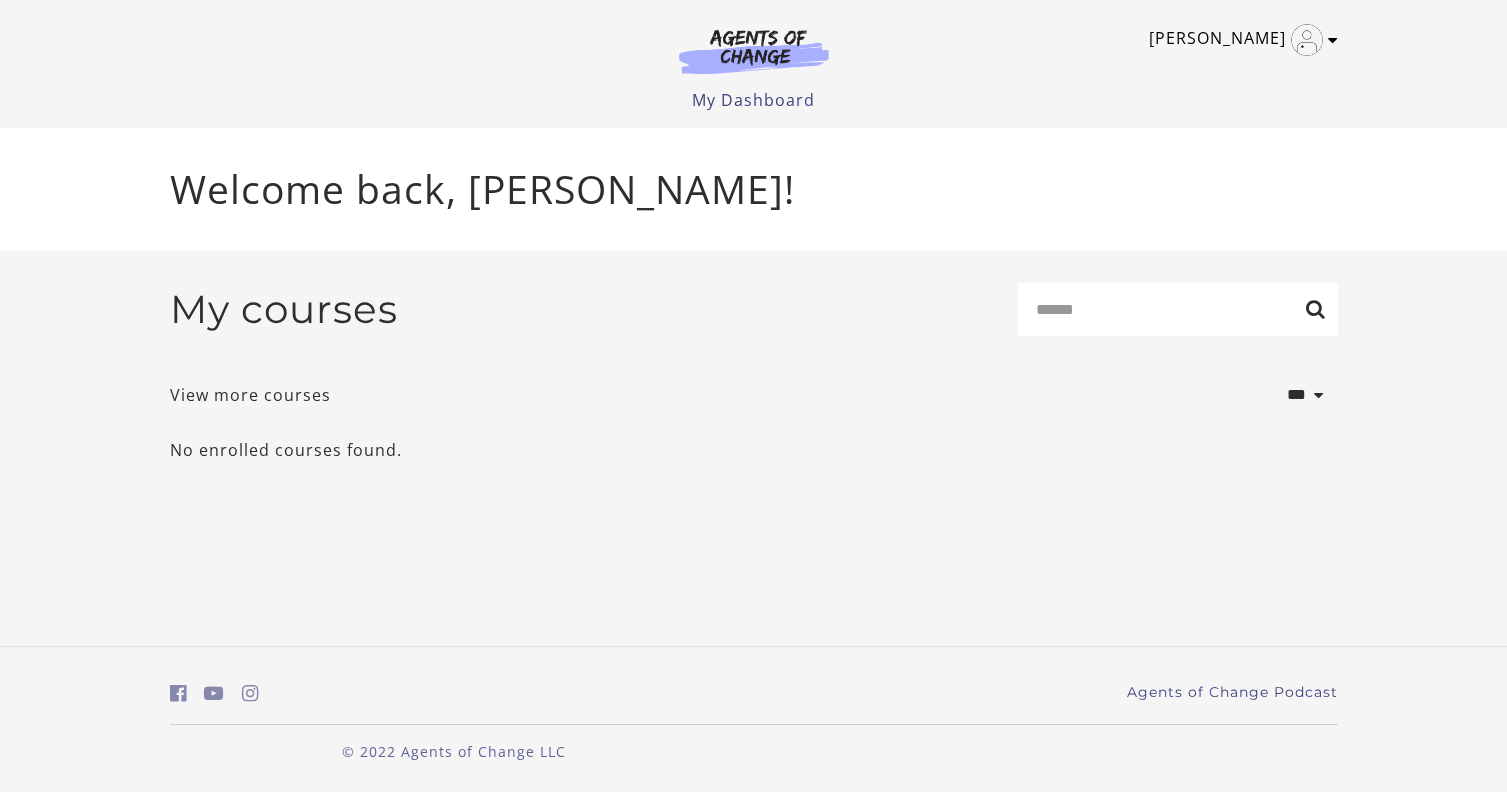 click on "Tatiana P" at bounding box center (1238, 40) 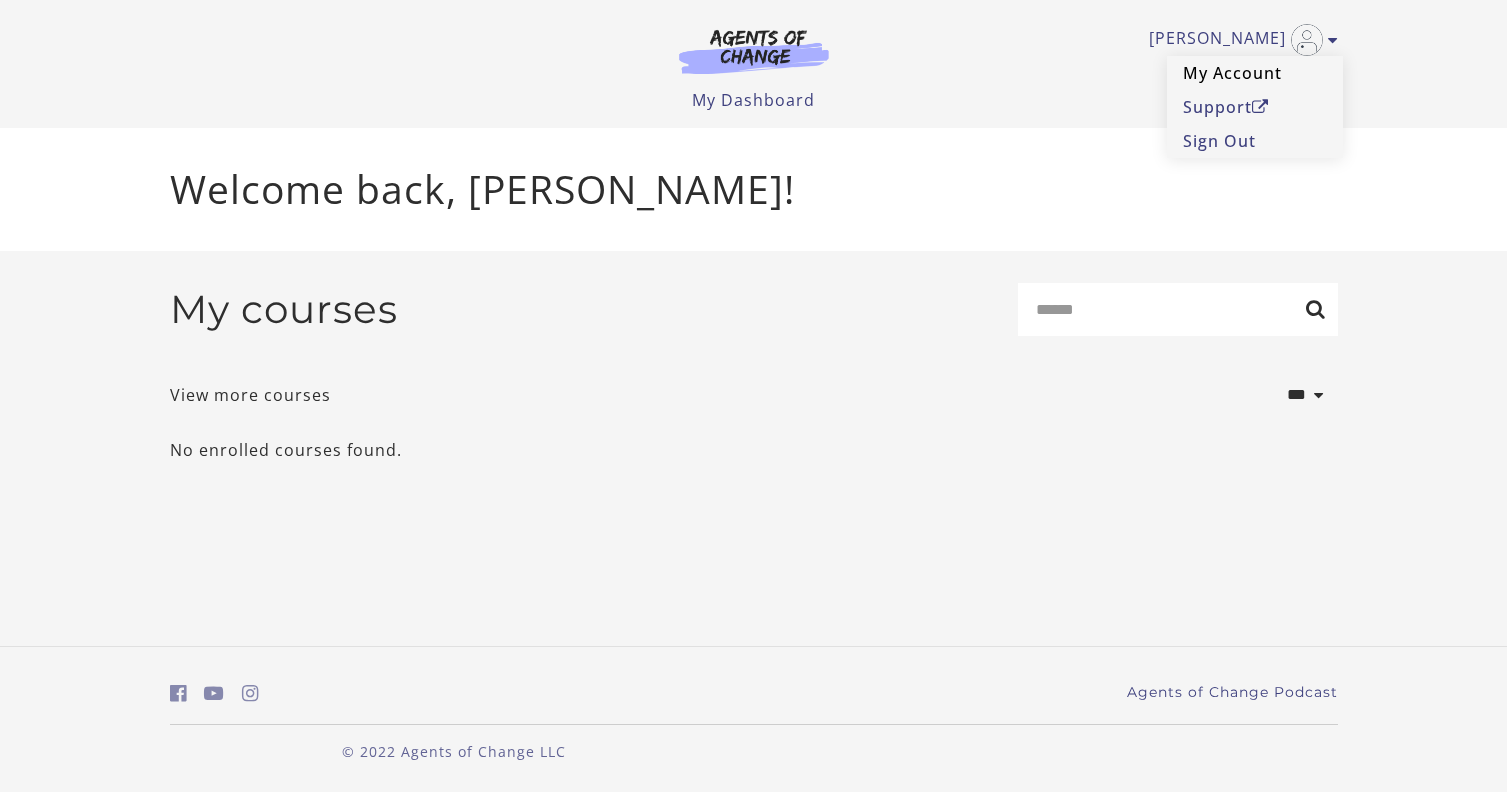 click on "My Account" at bounding box center [1255, 73] 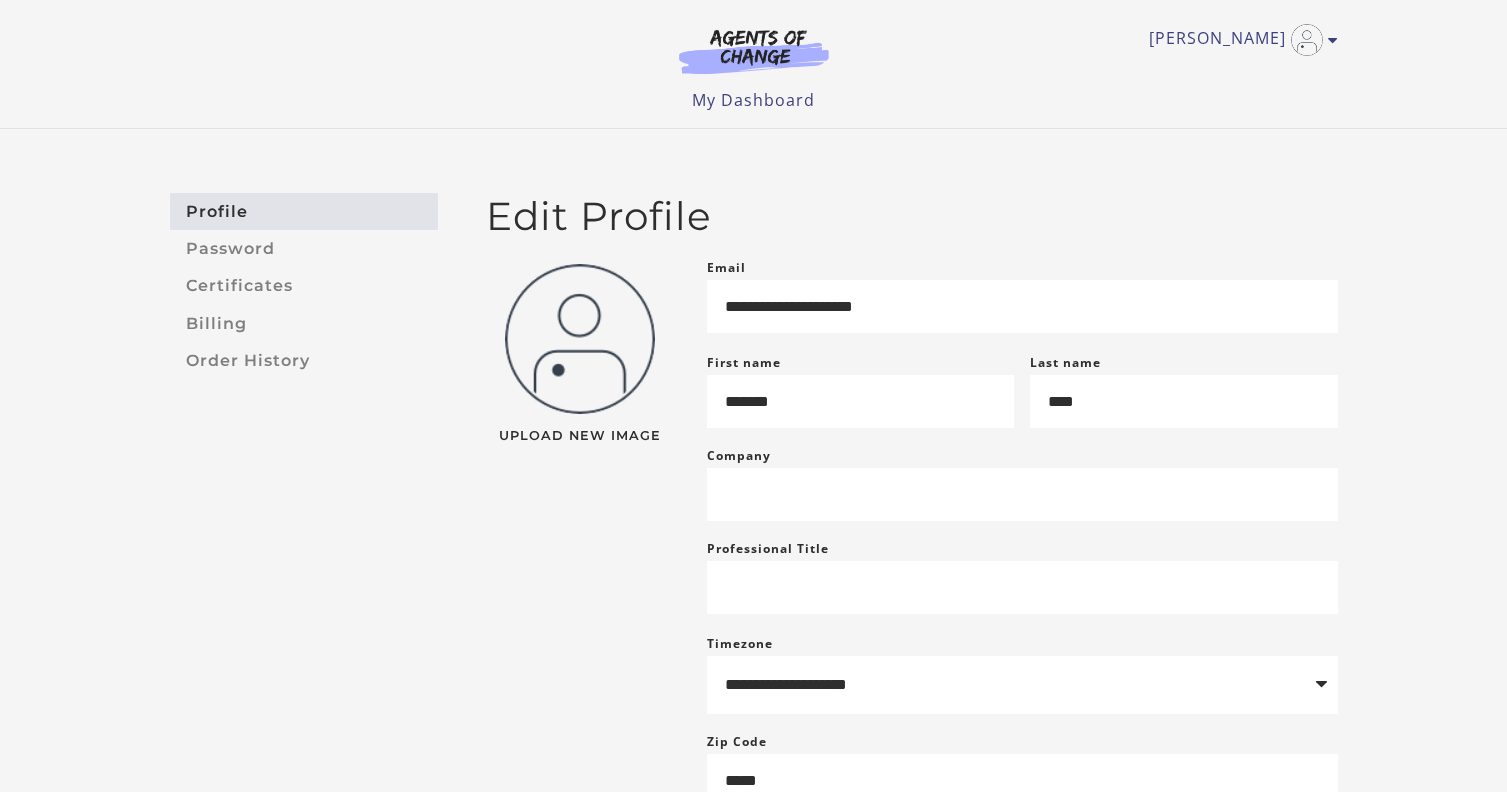 scroll, scrollTop: 0, scrollLeft: 0, axis: both 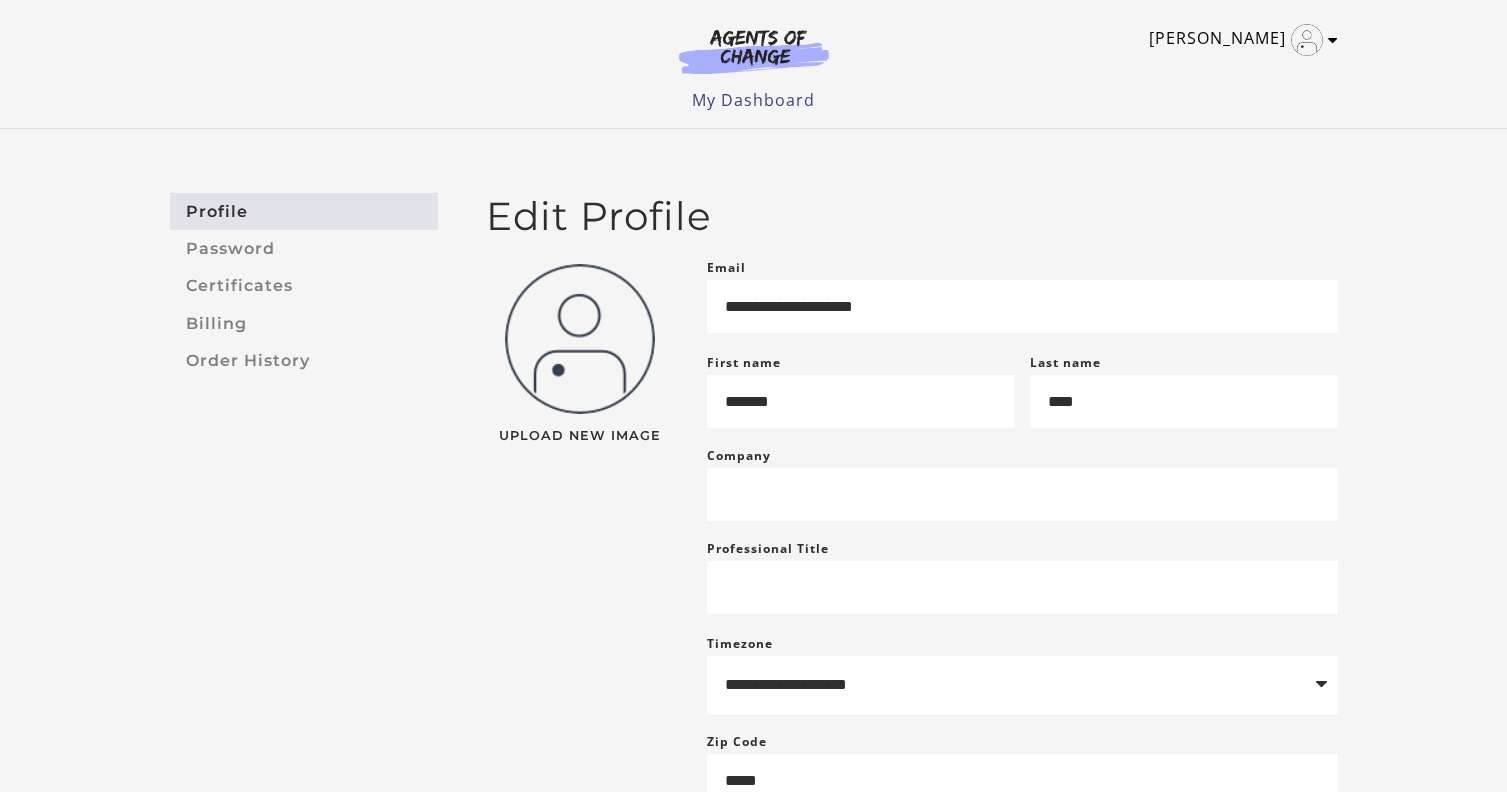 click at bounding box center [1333, 40] 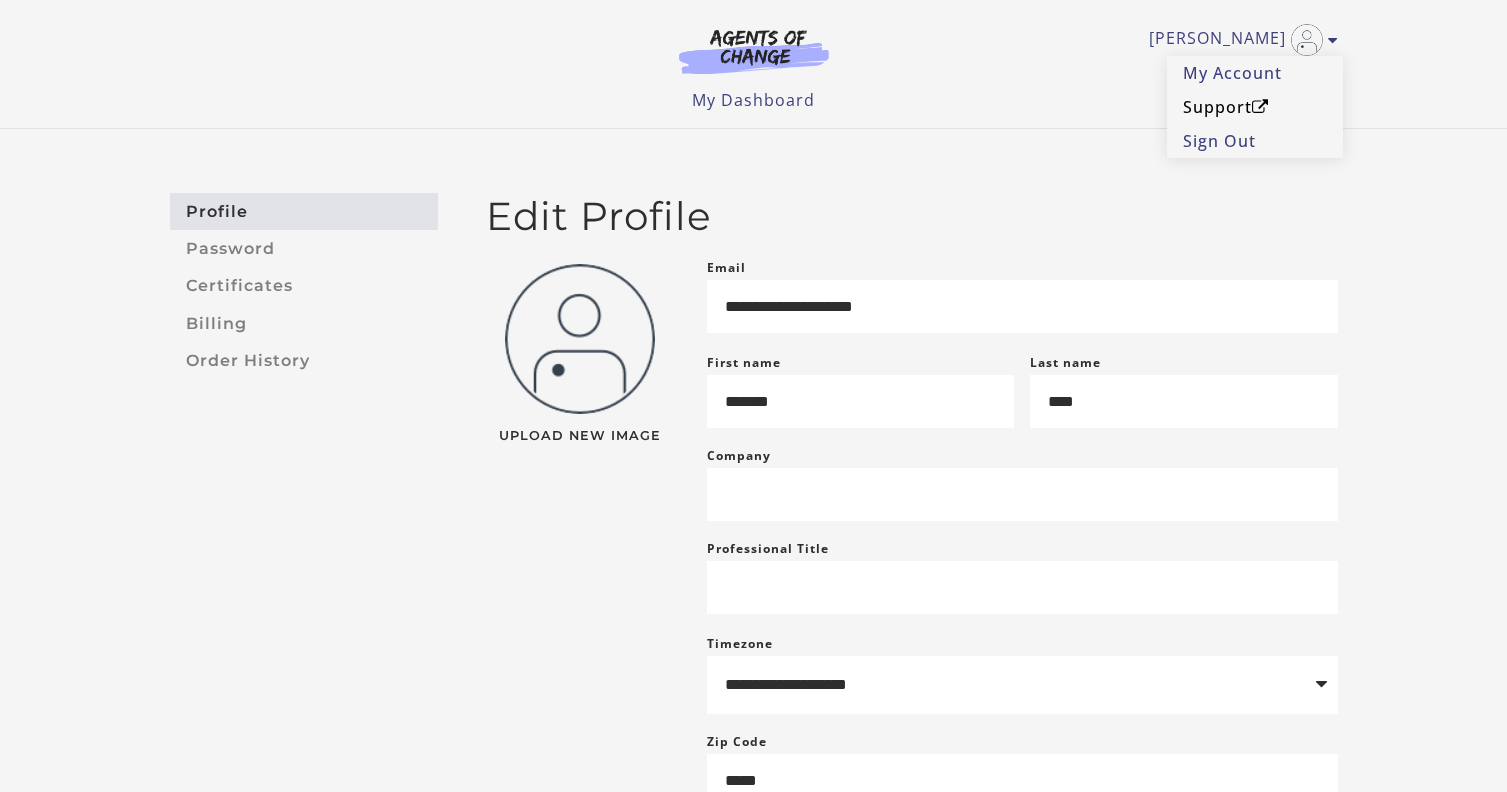 click on "Support" at bounding box center [1255, 107] 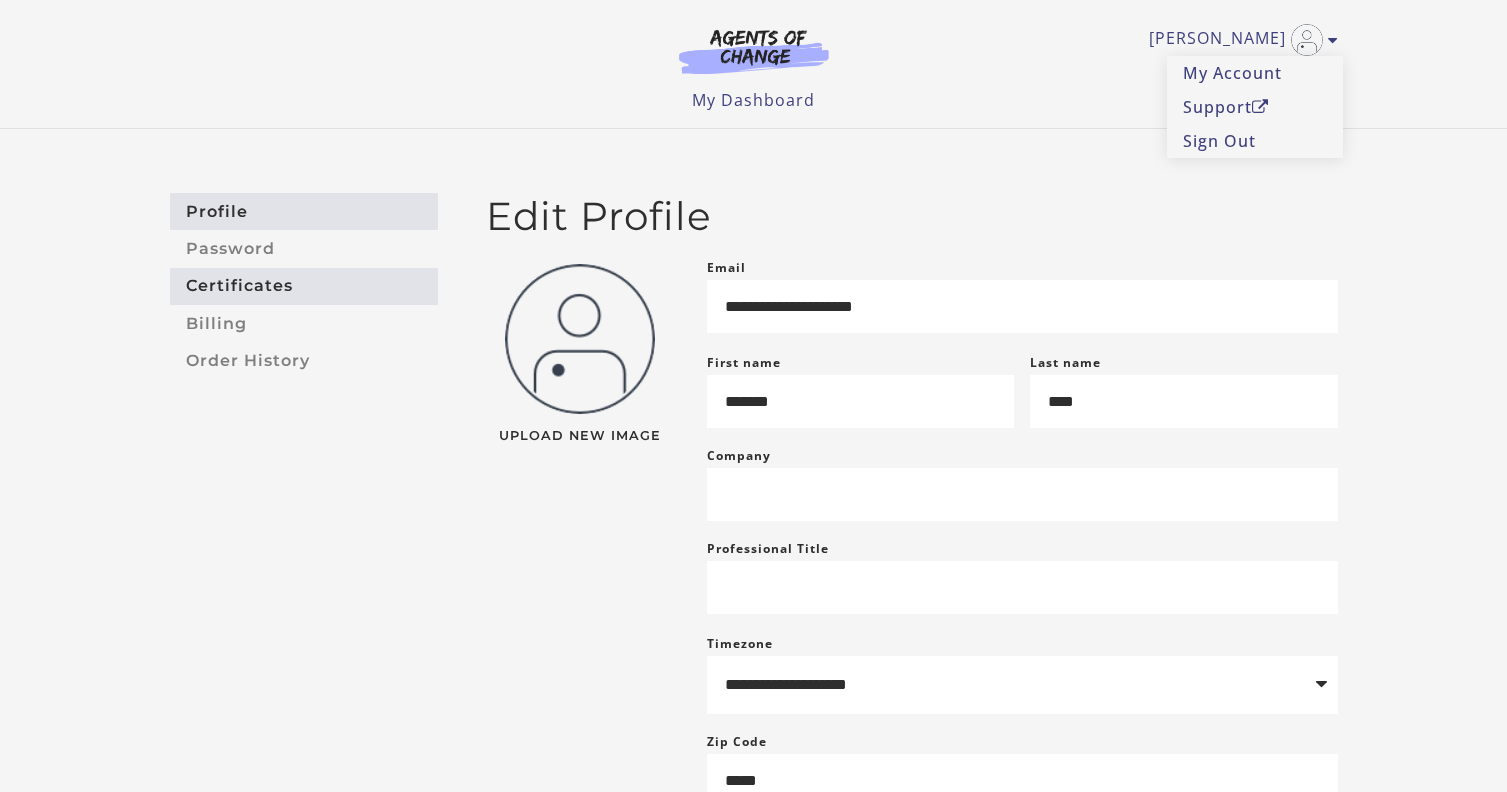 click on "Certificates" at bounding box center [304, 286] 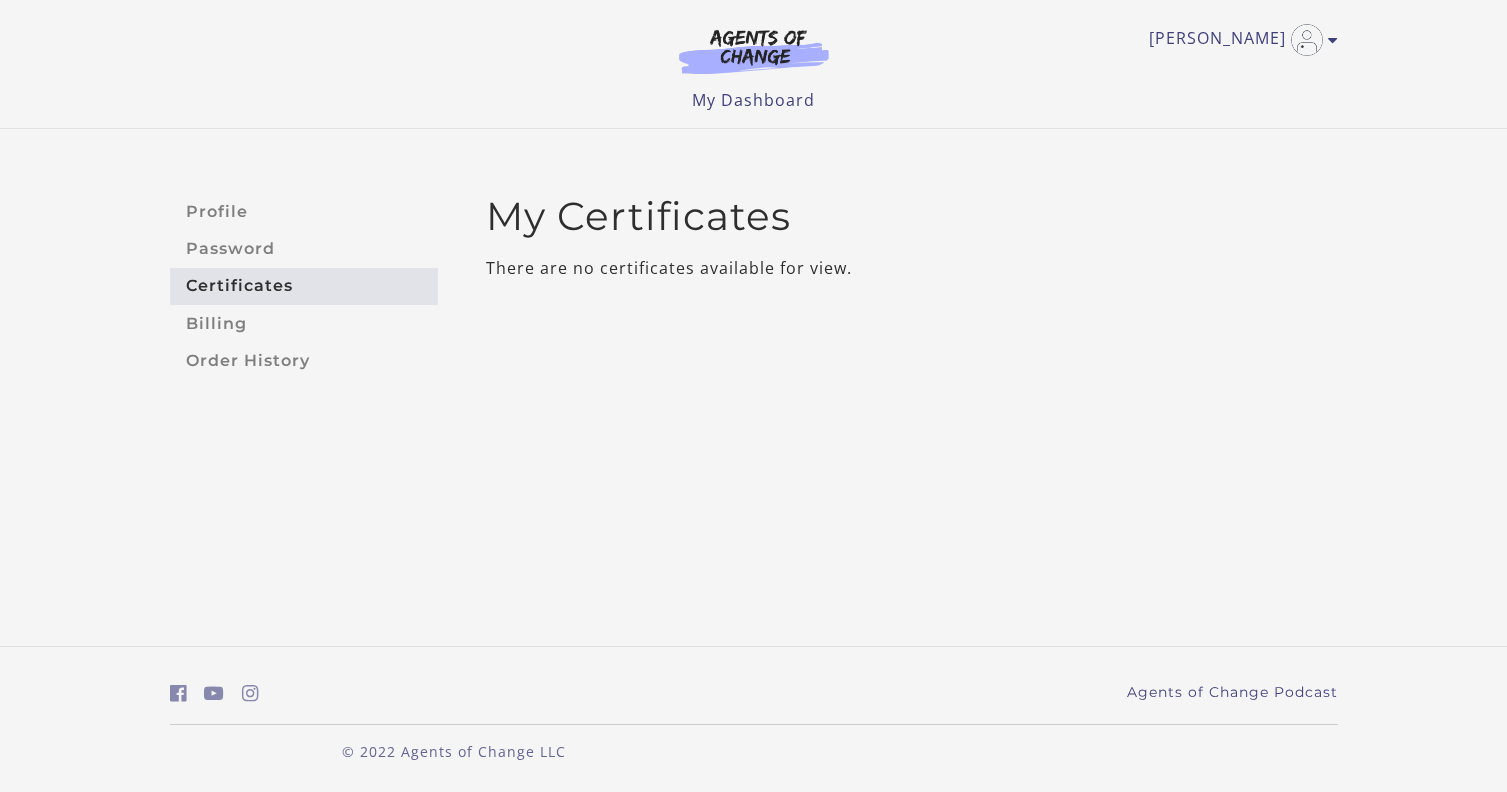 scroll, scrollTop: 0, scrollLeft: 0, axis: both 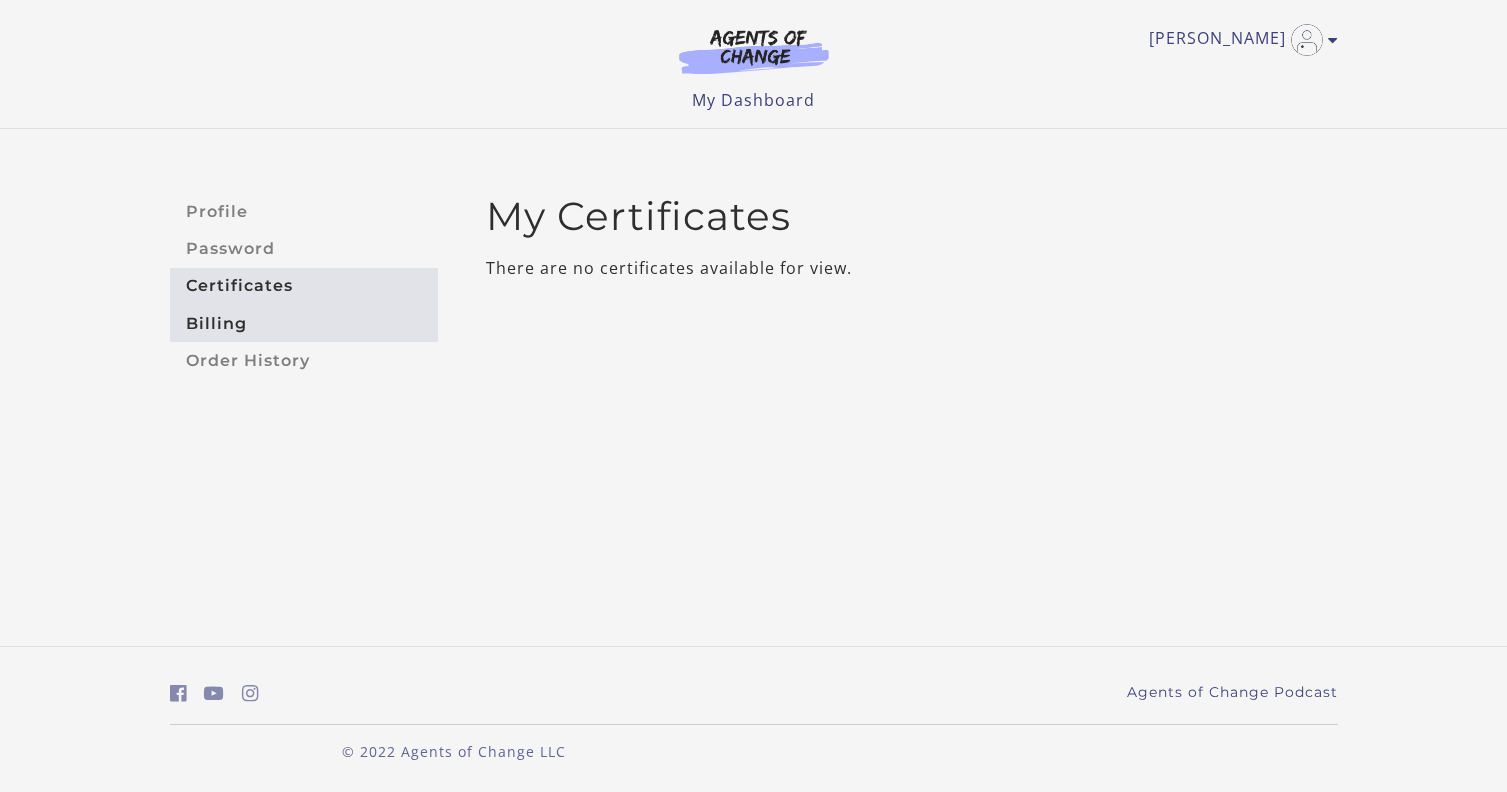 click on "Billing" at bounding box center [304, 323] 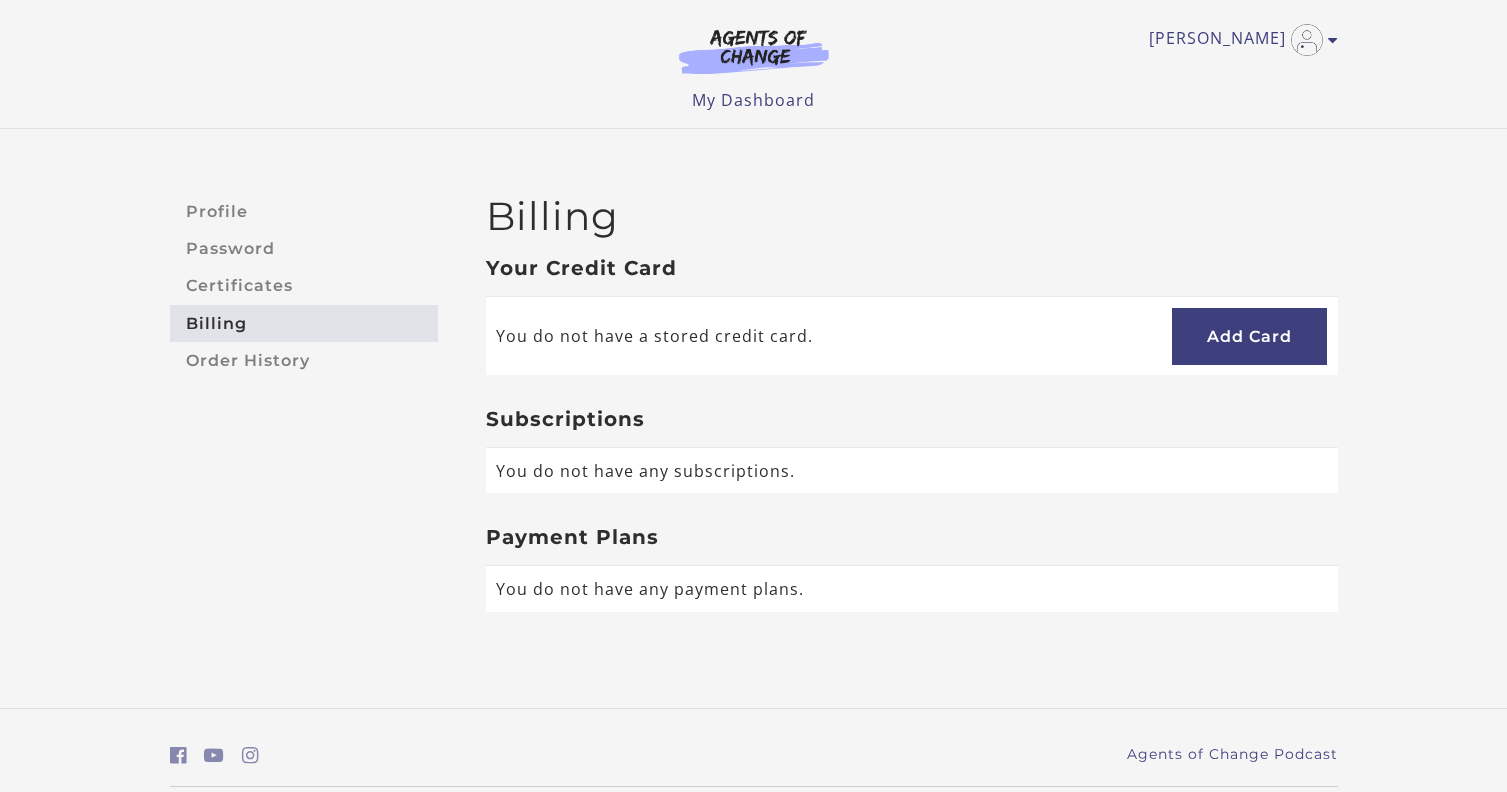 scroll, scrollTop: 0, scrollLeft: 0, axis: both 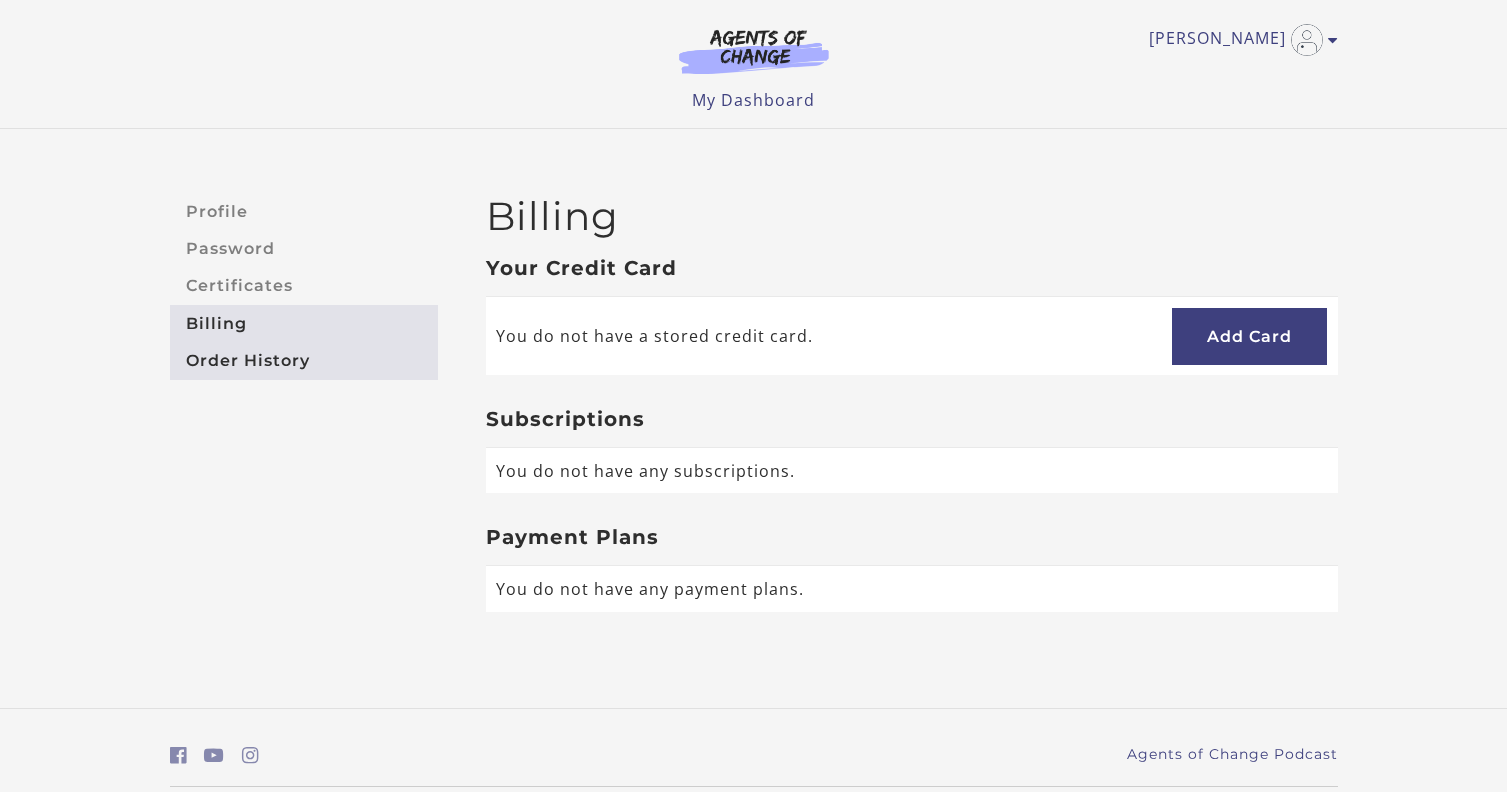 click on "Order History" at bounding box center (304, 360) 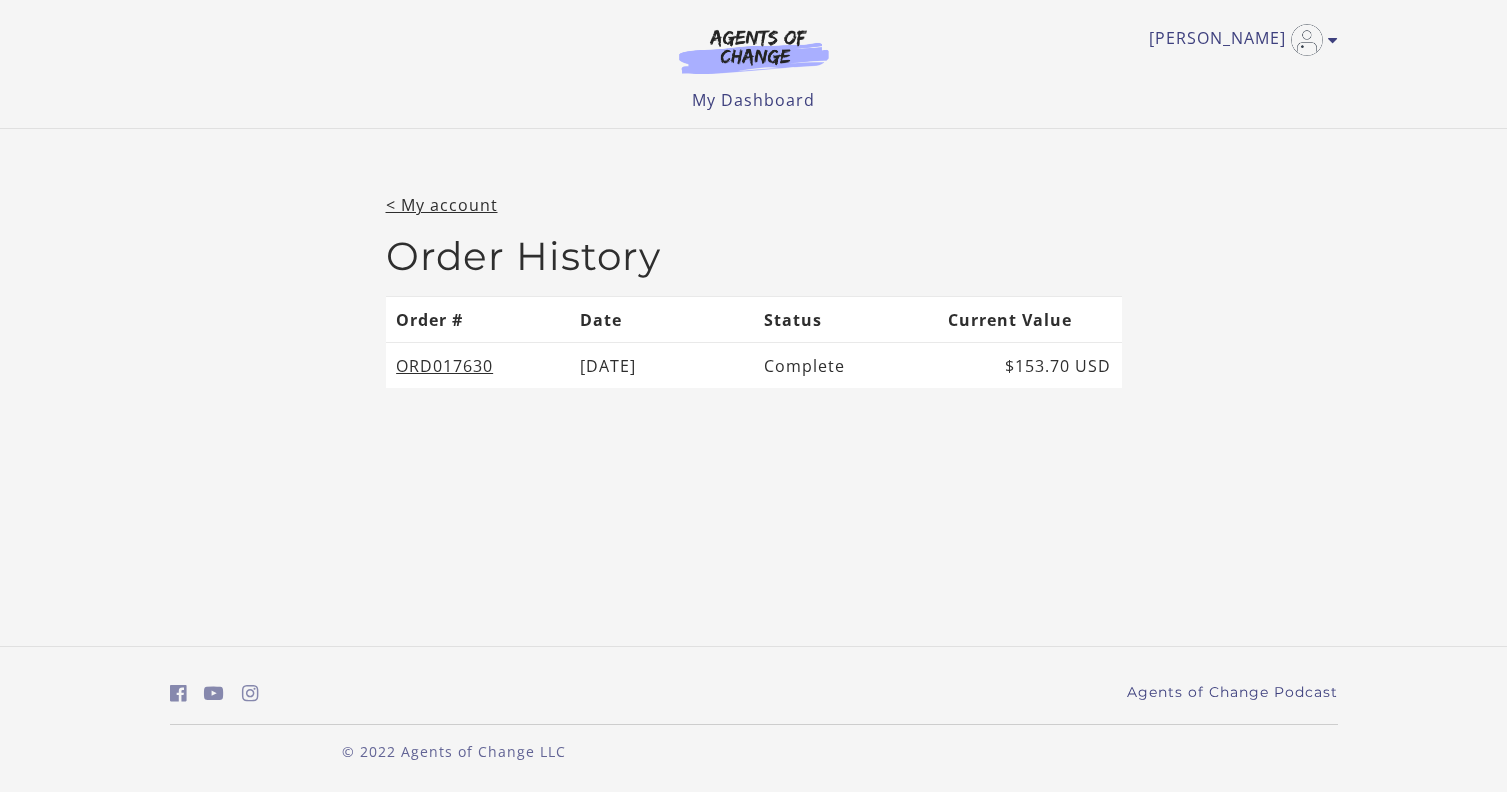 scroll, scrollTop: 0, scrollLeft: 0, axis: both 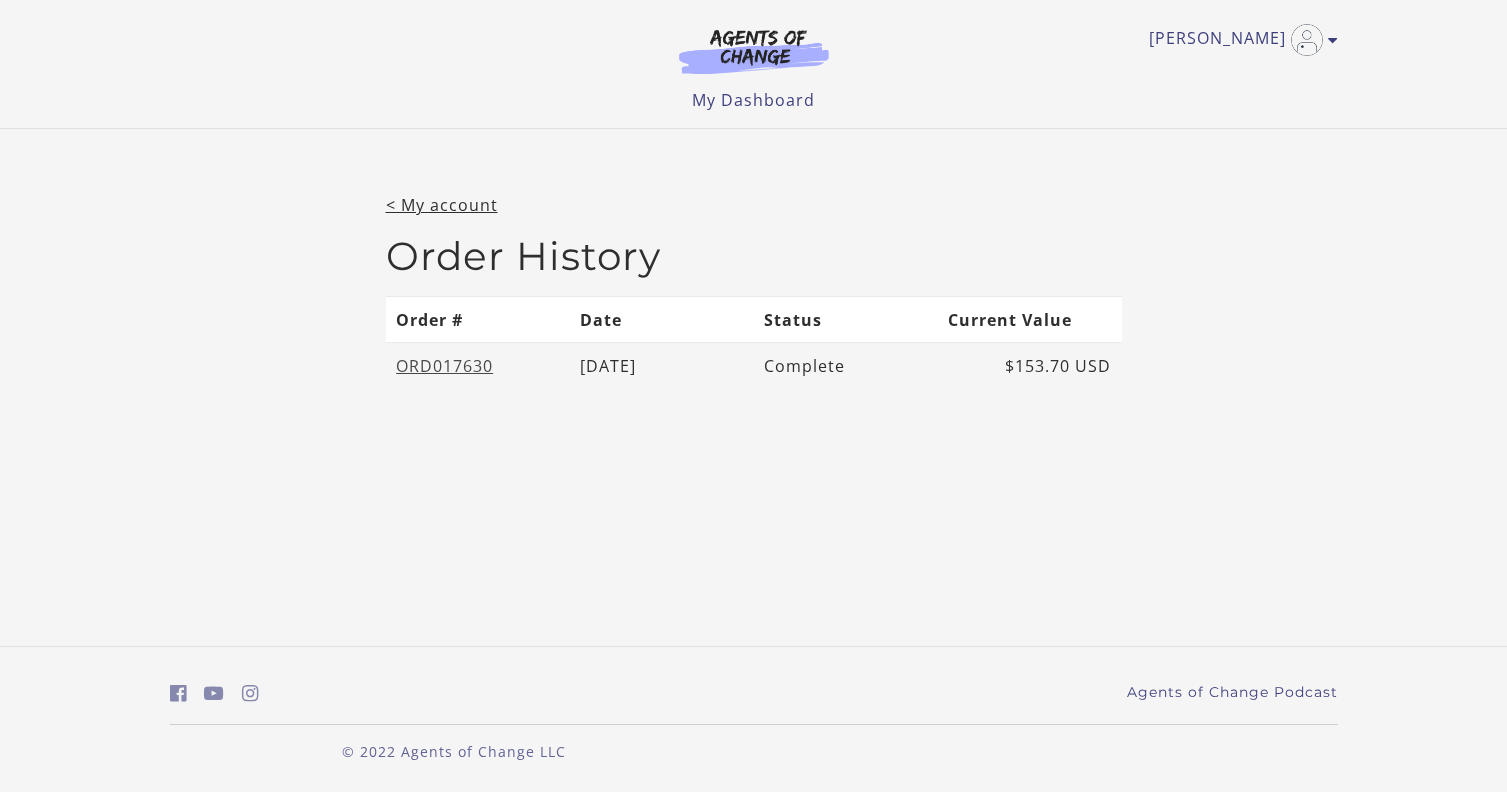 click on "ORD017630" at bounding box center [444, 366] 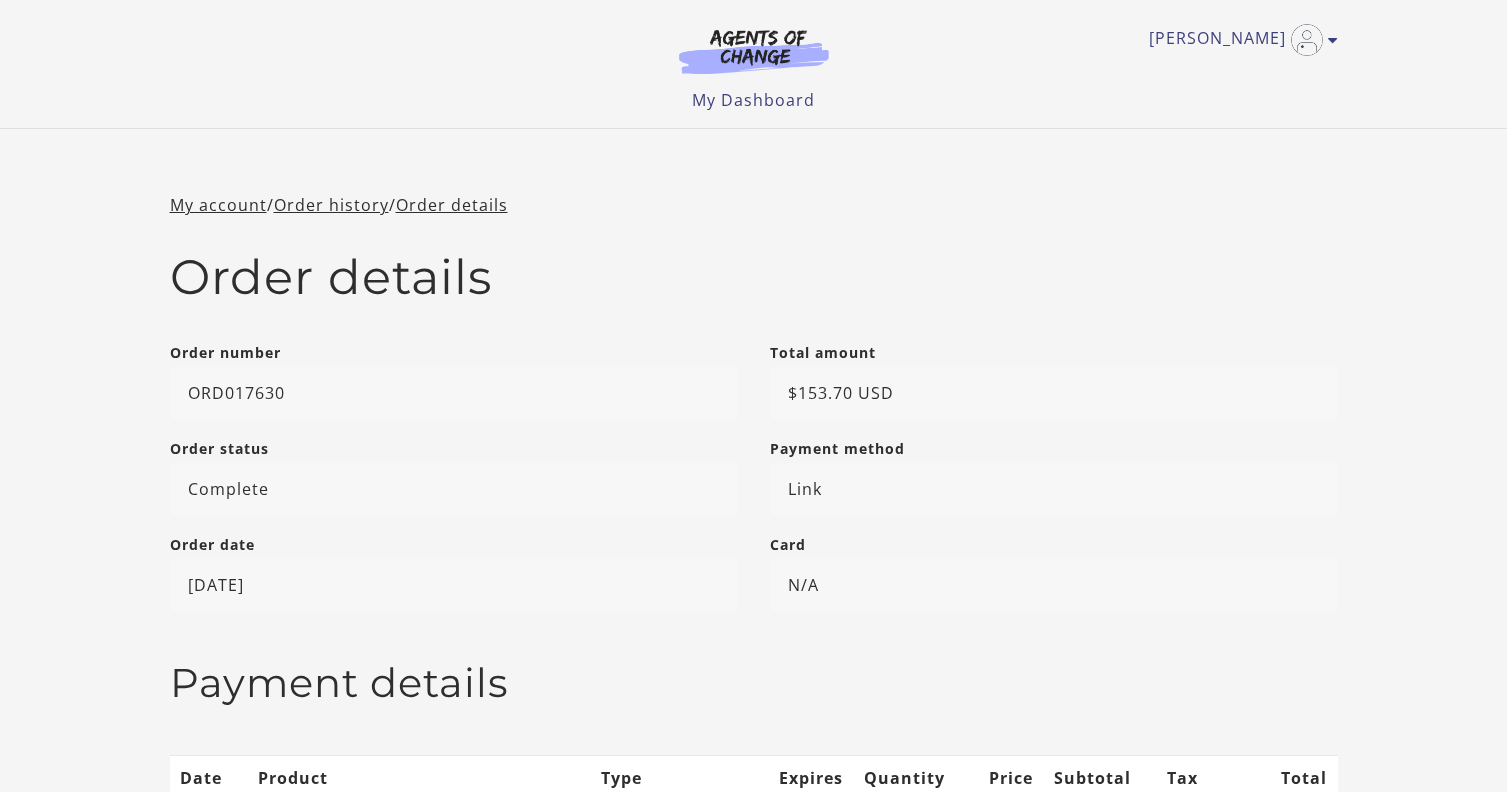scroll, scrollTop: 0, scrollLeft: 0, axis: both 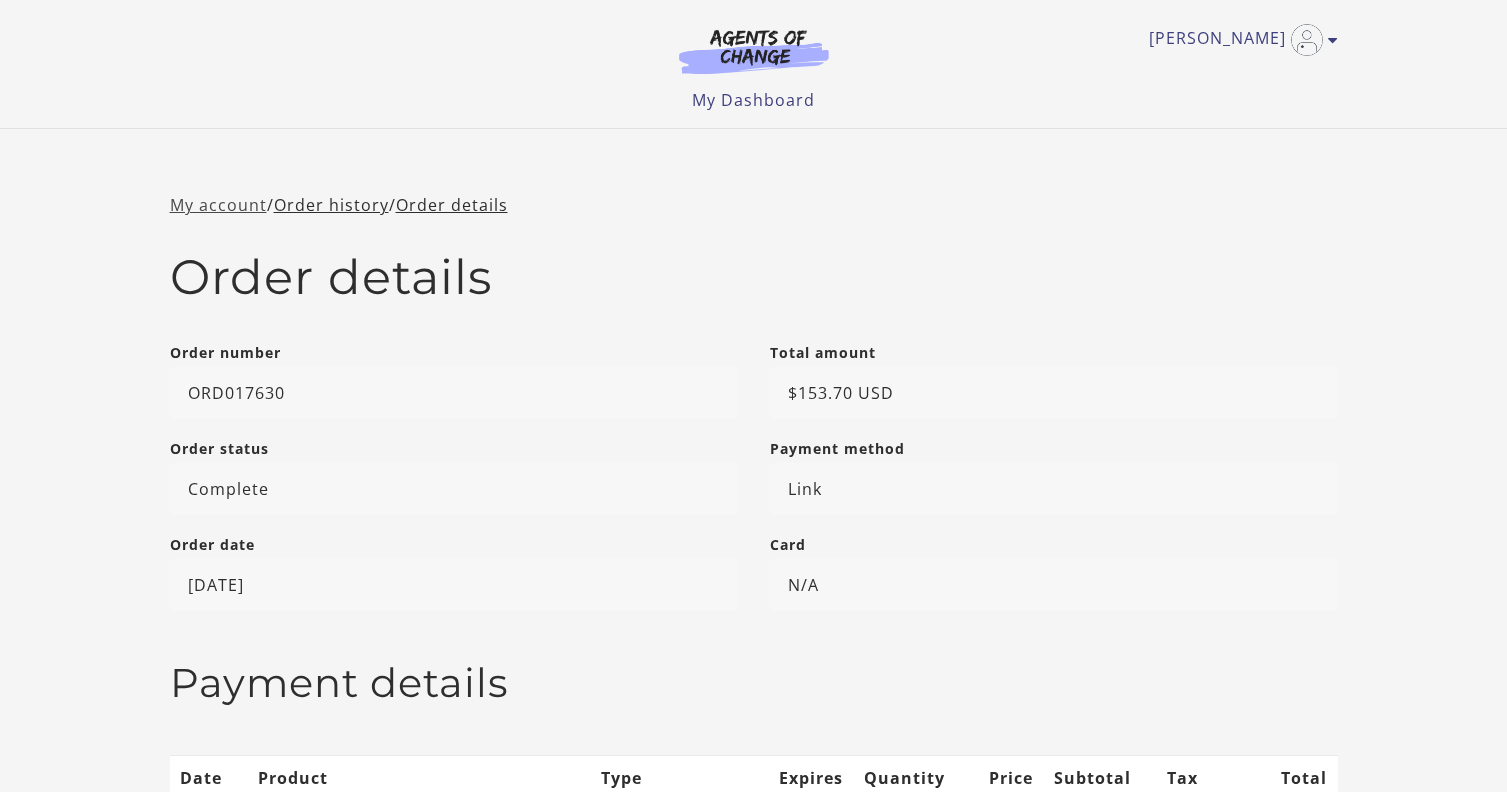 click on "My account" at bounding box center [218, 205] 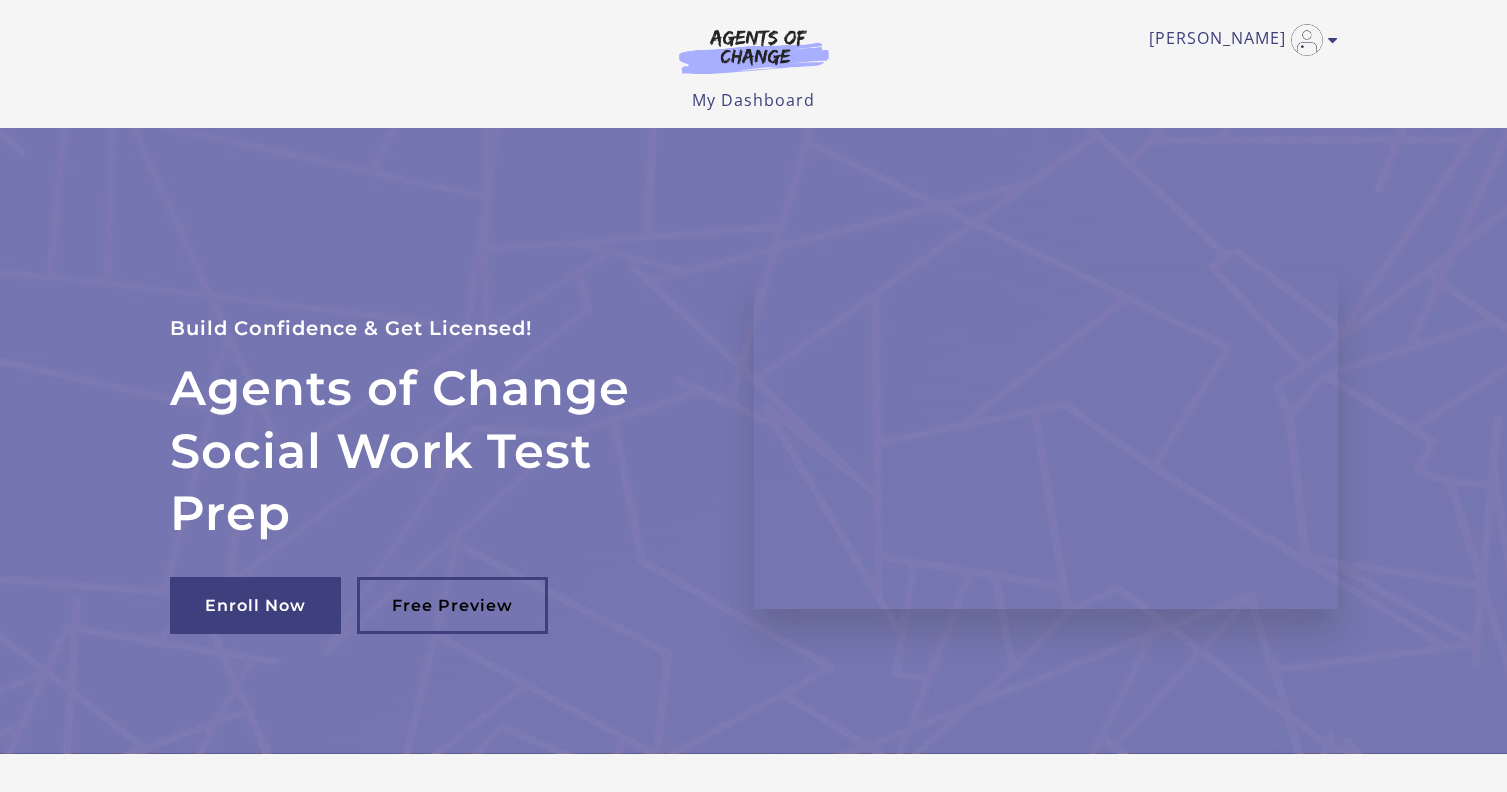 scroll, scrollTop: 0, scrollLeft: 0, axis: both 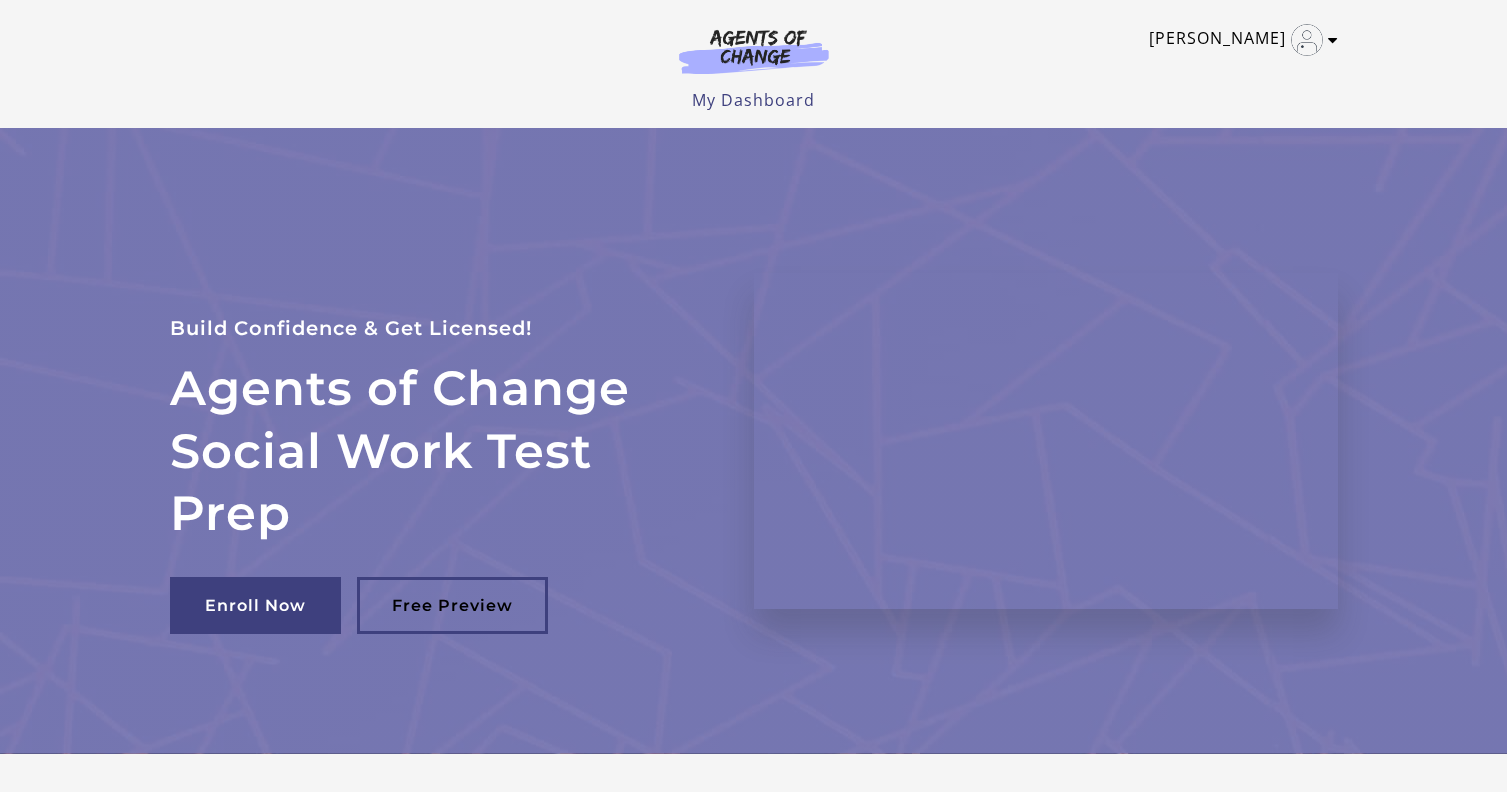 click on "Tatiana P" at bounding box center (1238, 40) 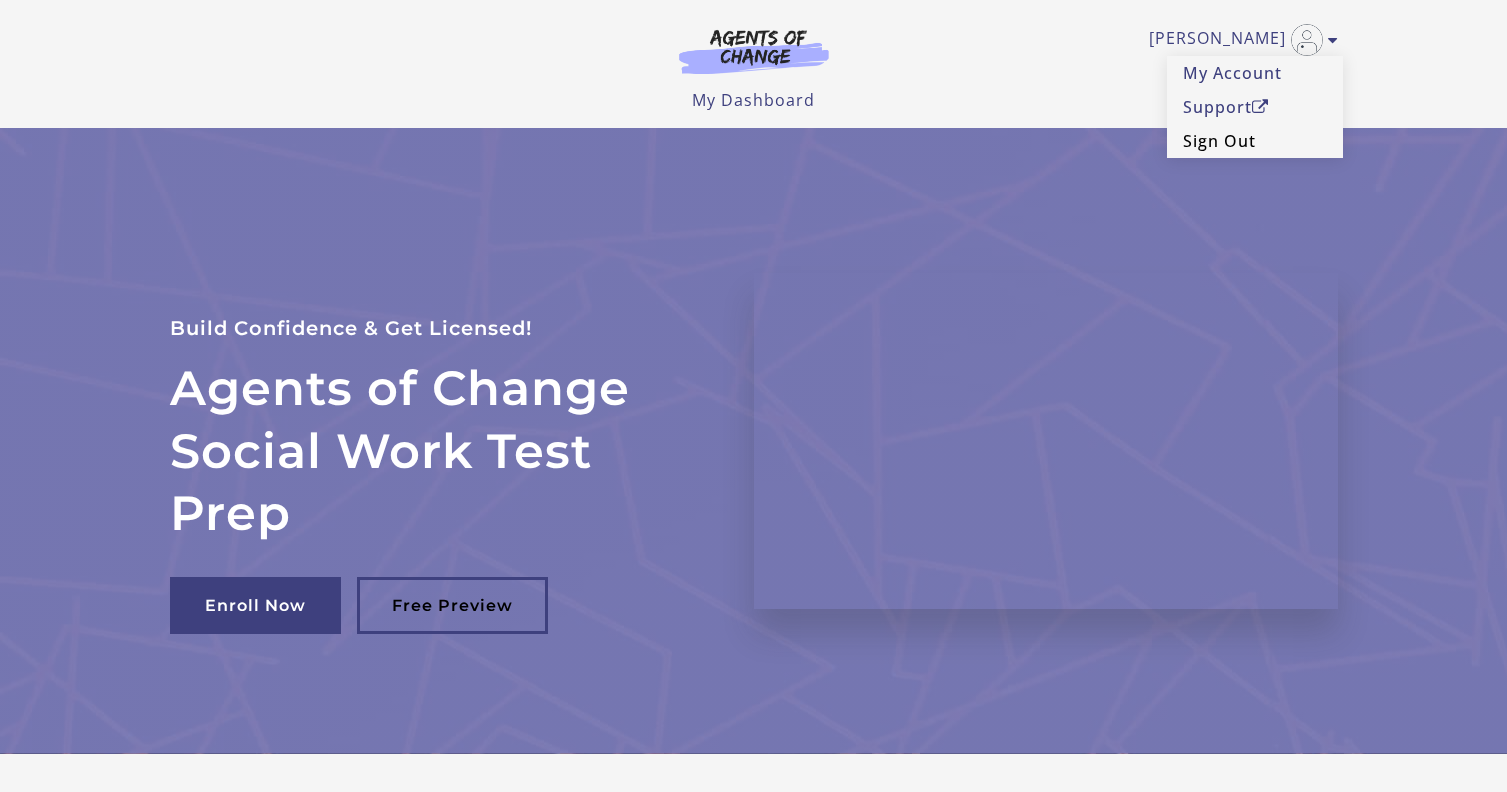 click on "Sign Out" at bounding box center [1255, 141] 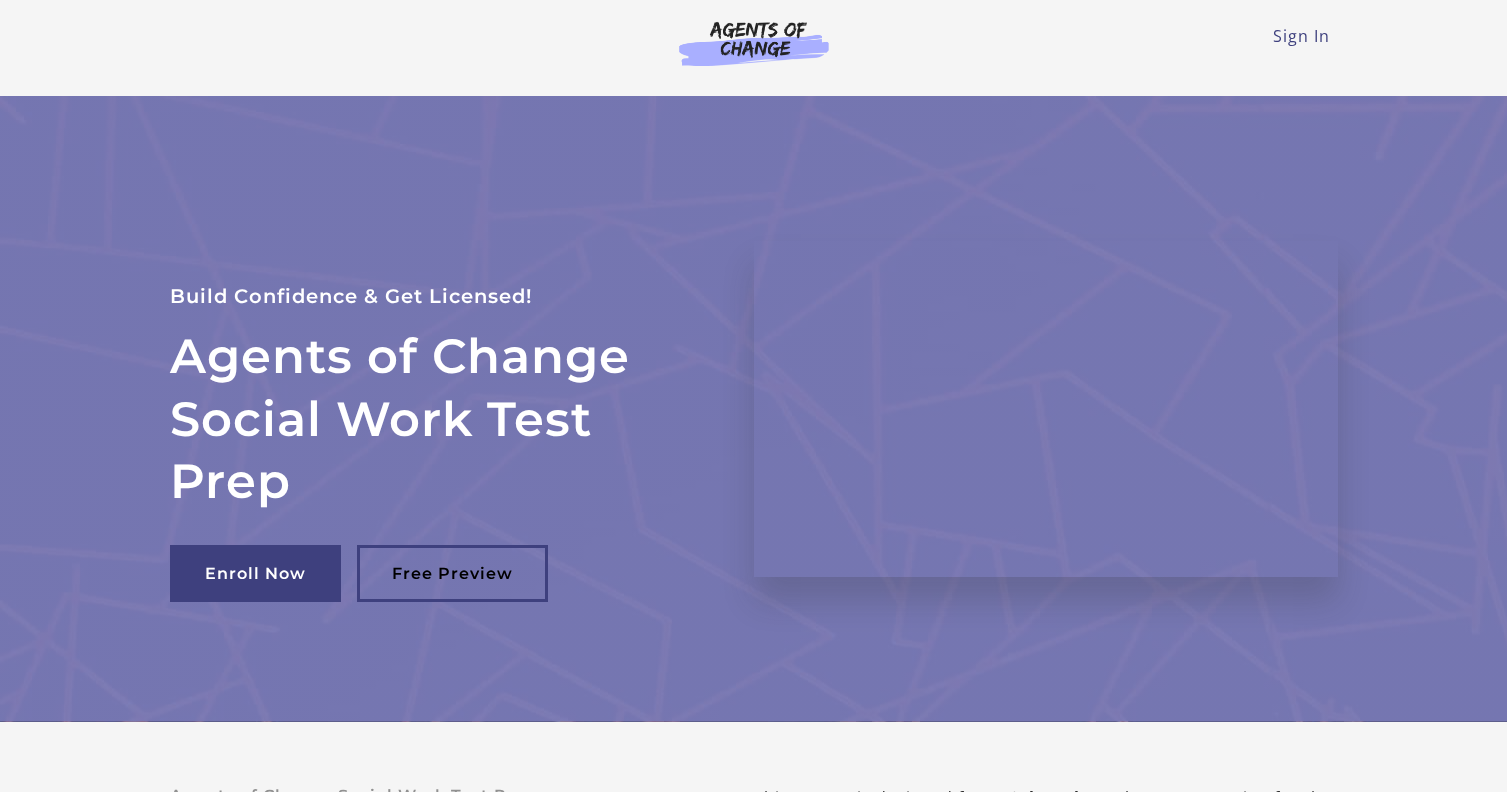 scroll, scrollTop: 0, scrollLeft: 0, axis: both 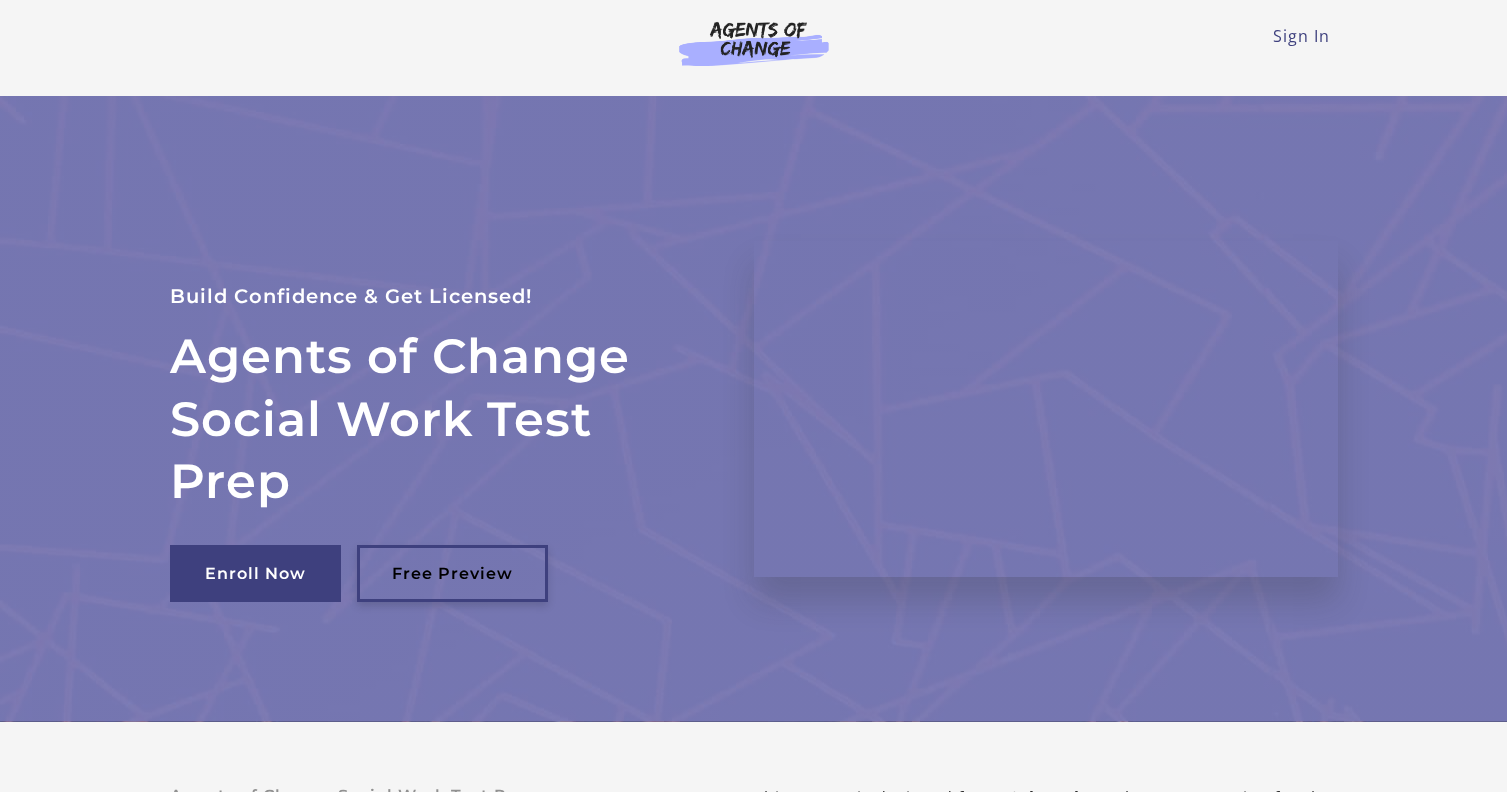 click on "Free Preview" at bounding box center [452, 573] 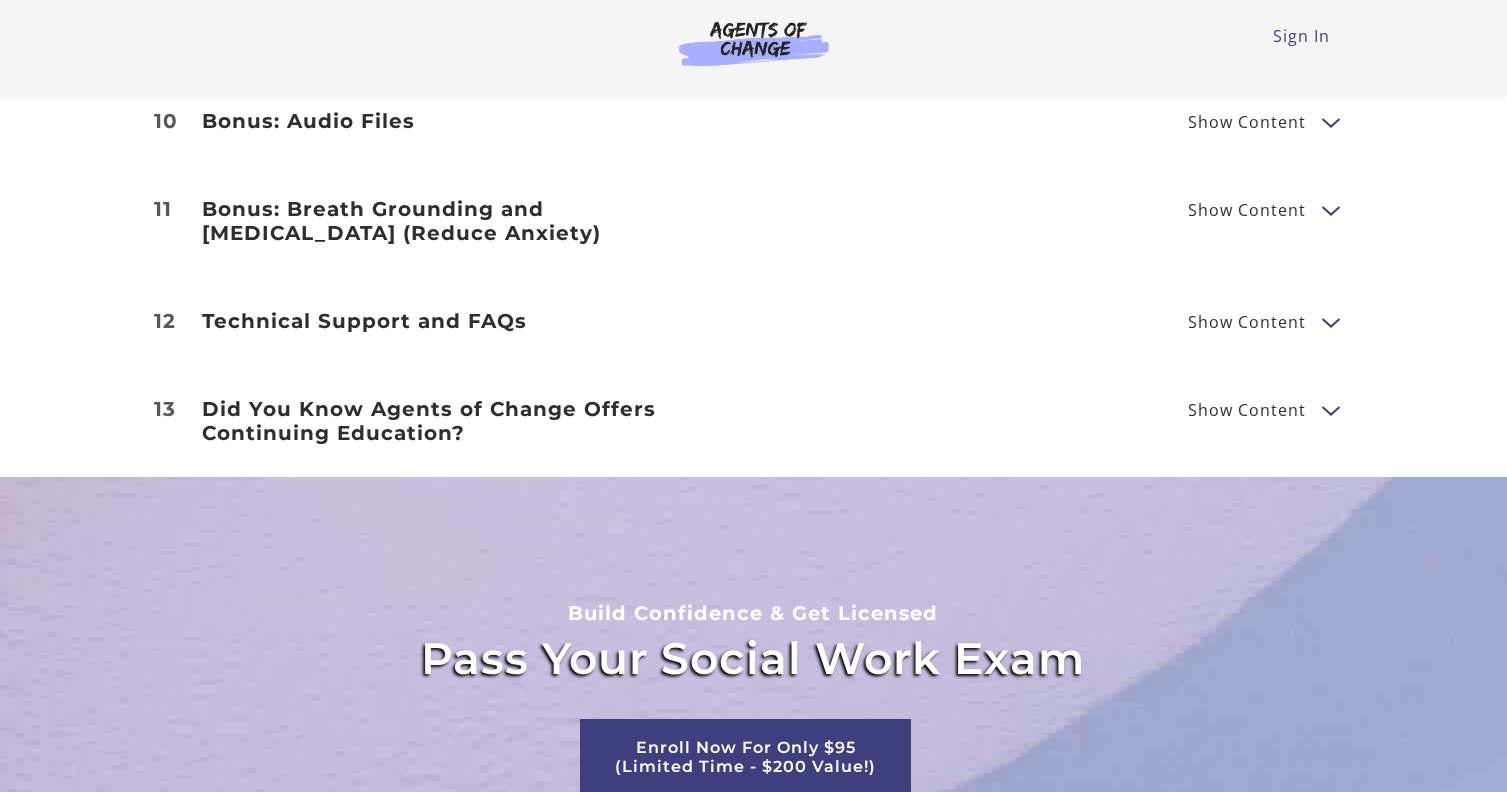 scroll, scrollTop: 3484, scrollLeft: 0, axis: vertical 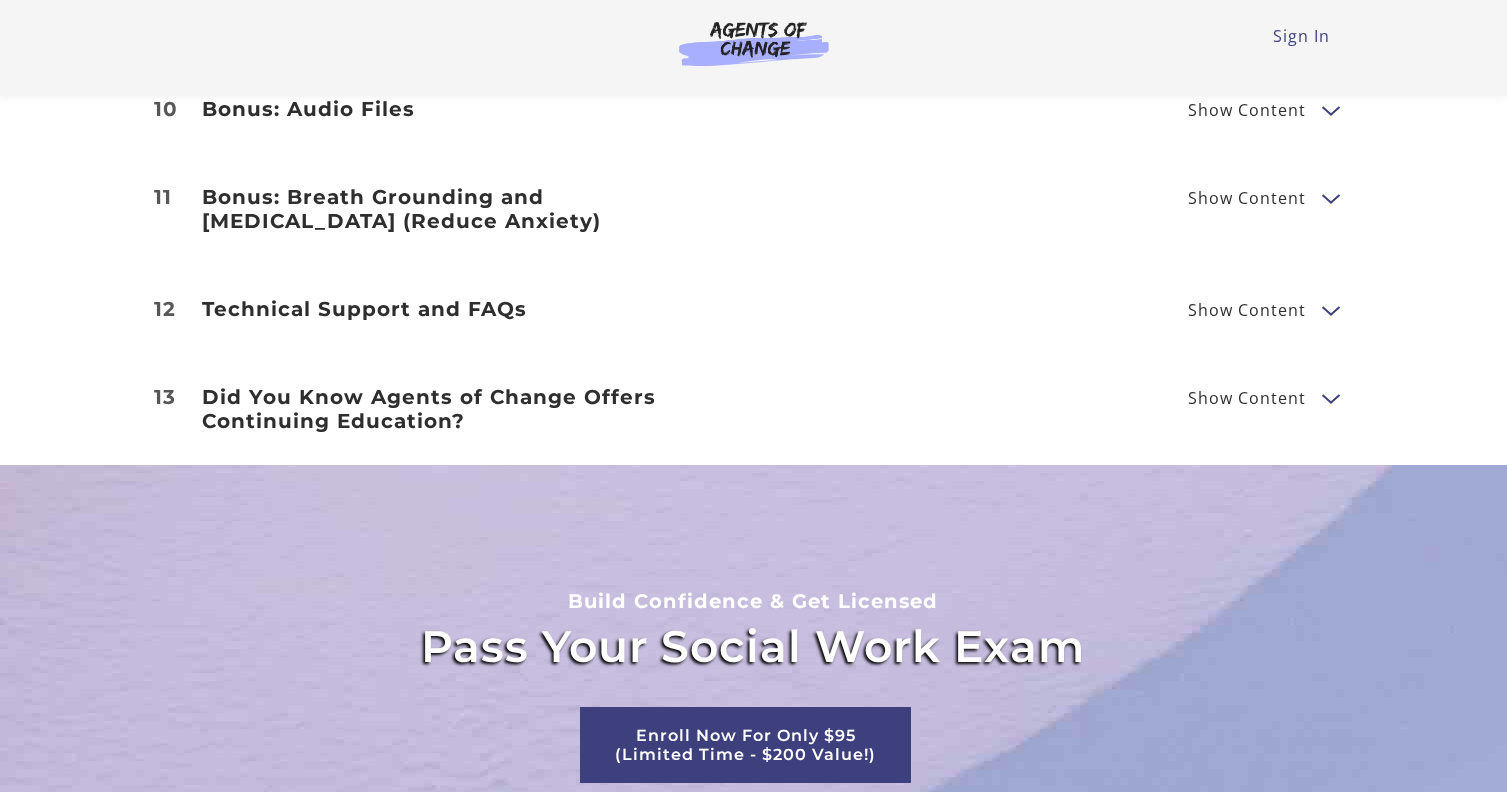 click on "Did You Know Agents of Change Offers Continuing Education?" at bounding box center (466, 409) 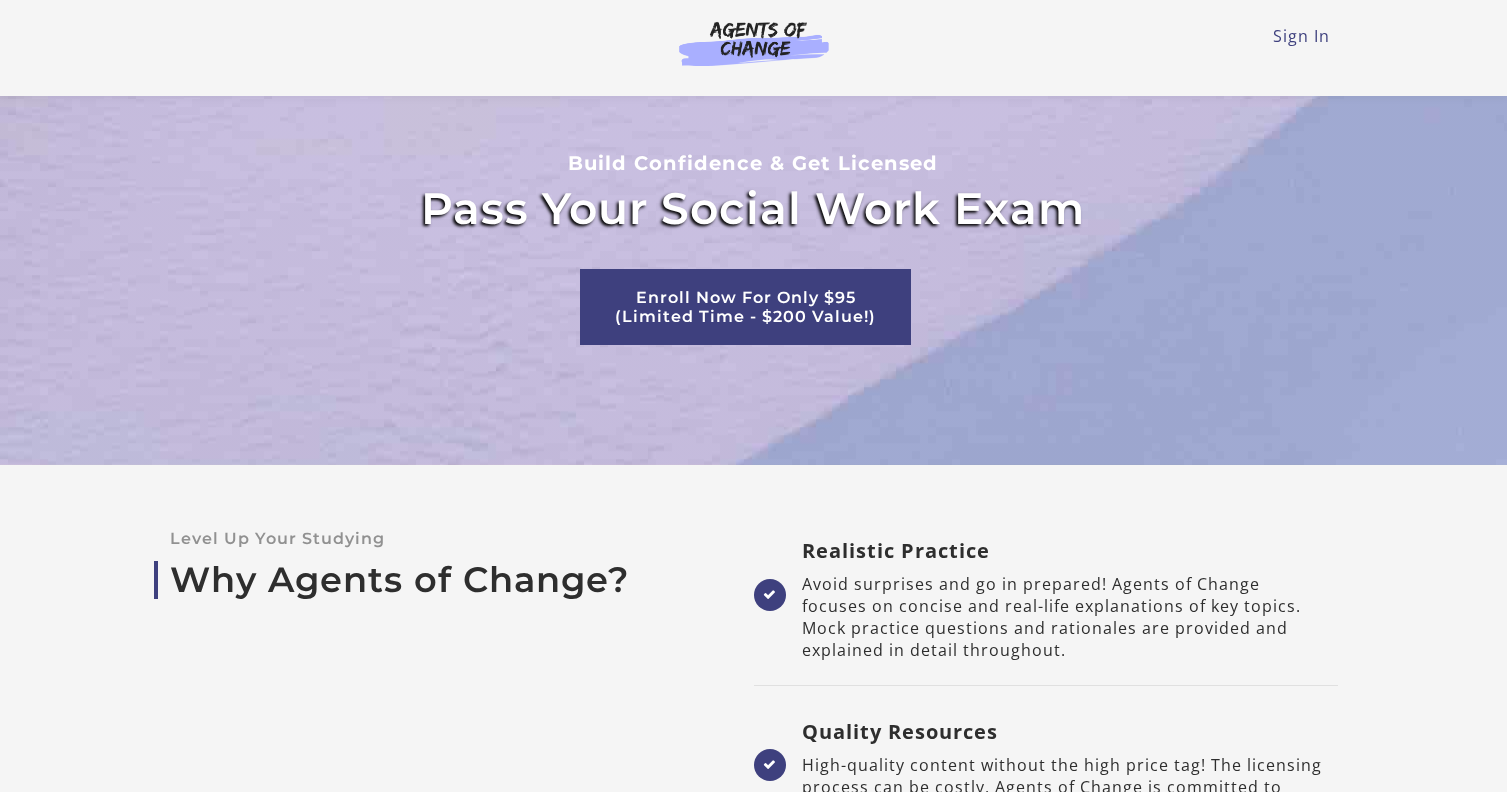 scroll, scrollTop: 3961, scrollLeft: 0, axis: vertical 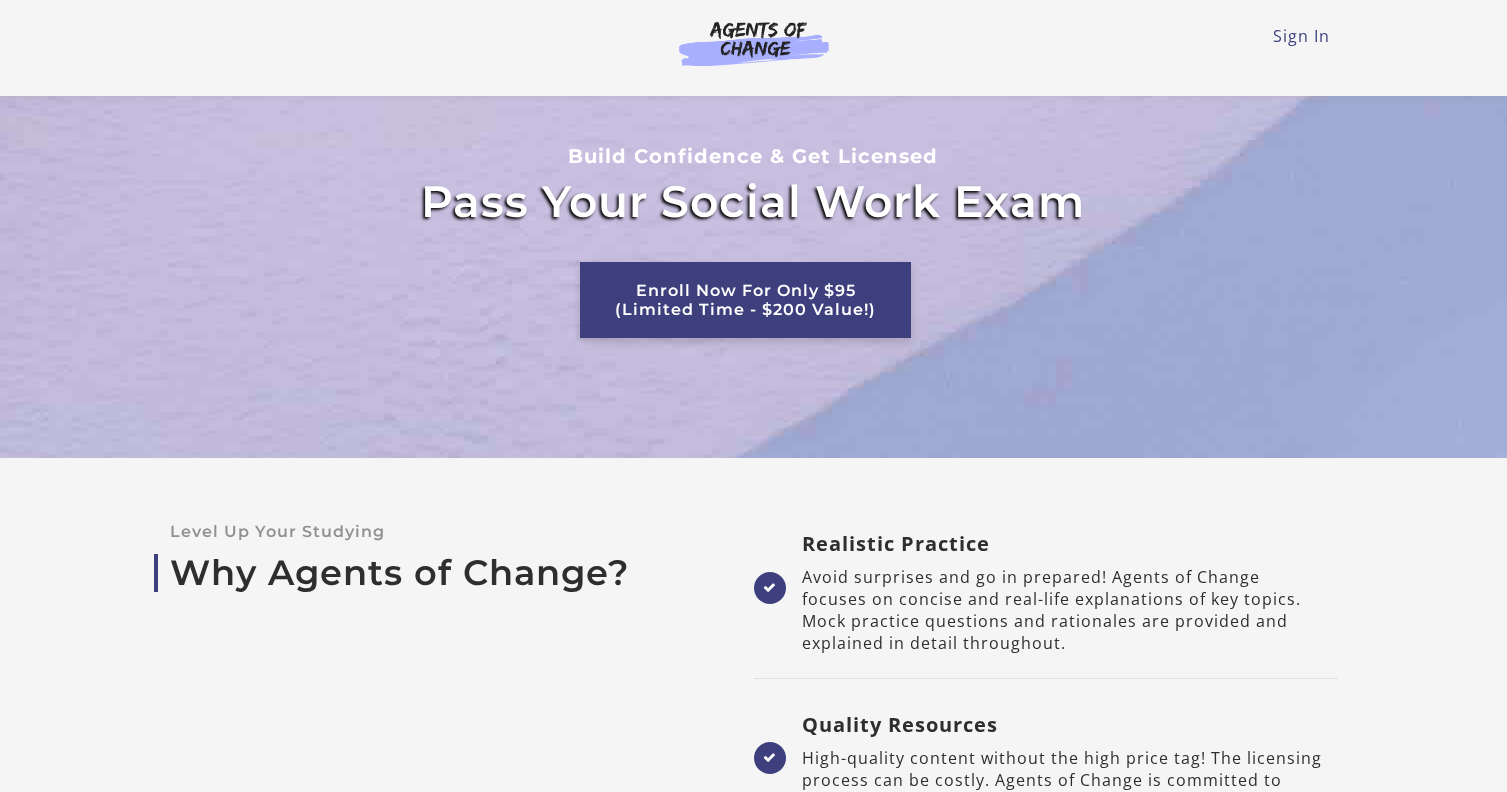 click on "Enroll Now For Only $95  (Limited Time - $200 Value!)" at bounding box center [745, 300] 